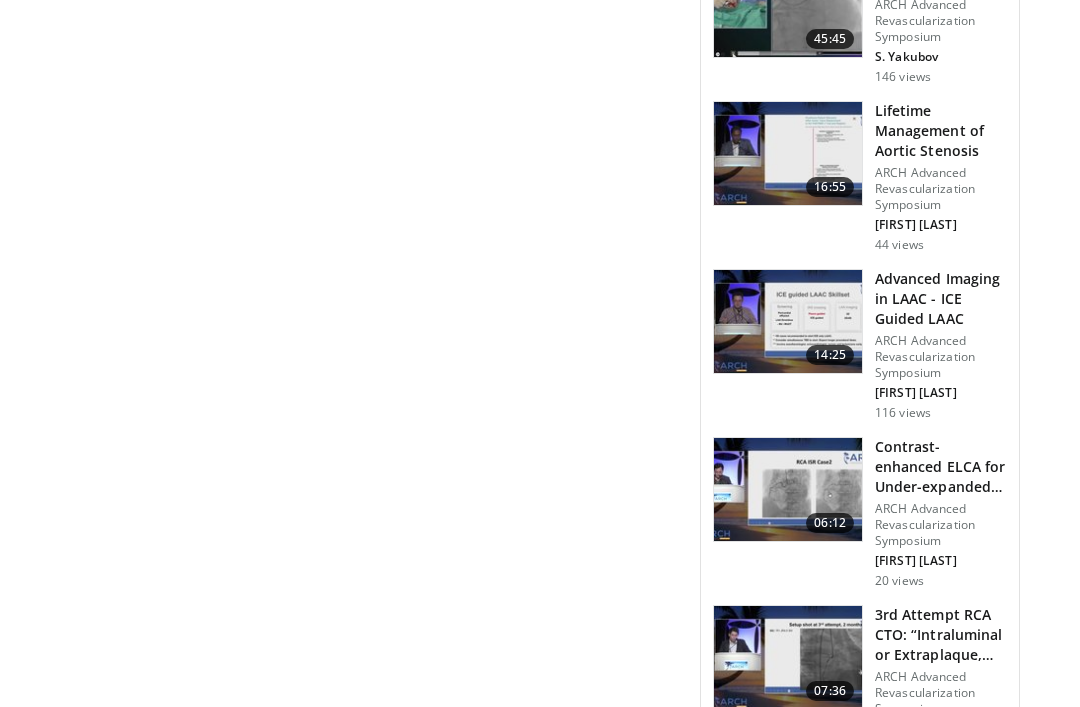 scroll, scrollTop: 7078, scrollLeft: 0, axis: vertical 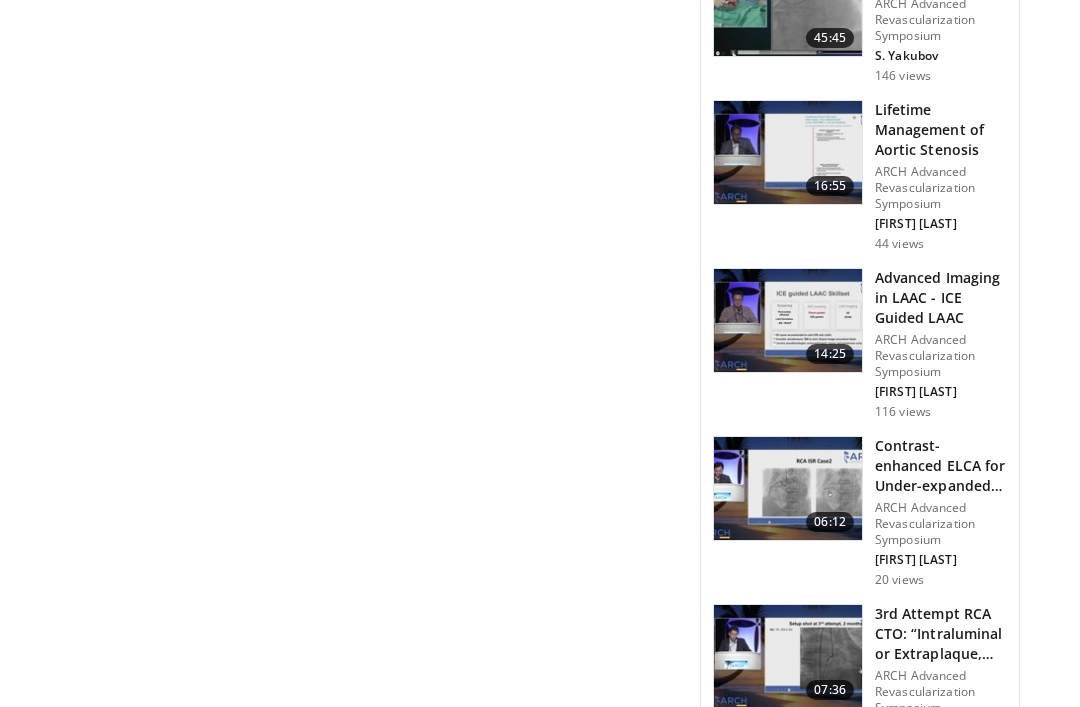 click at bounding box center [788, 321] 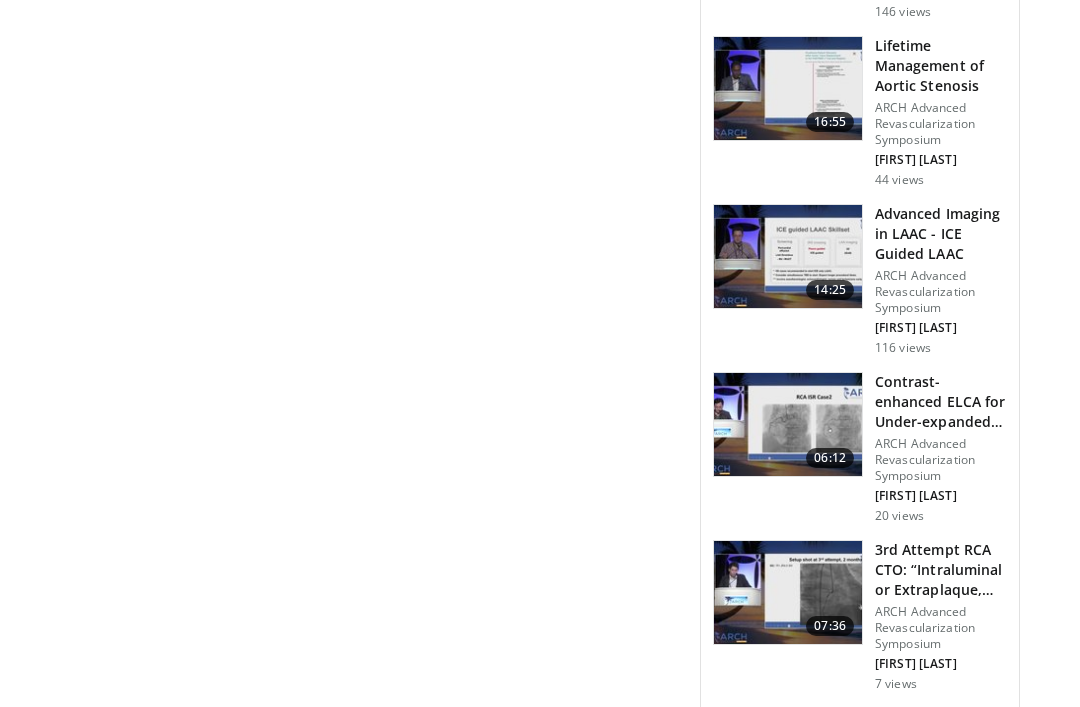 click at bounding box center (788, 257) 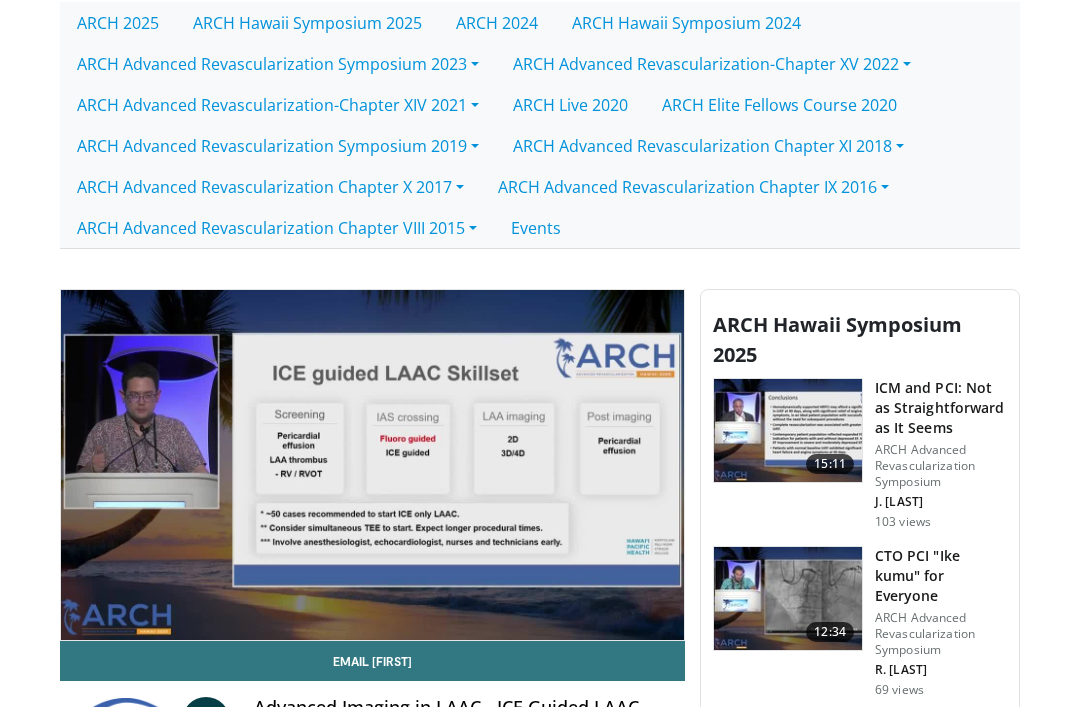 scroll, scrollTop: 363, scrollLeft: 0, axis: vertical 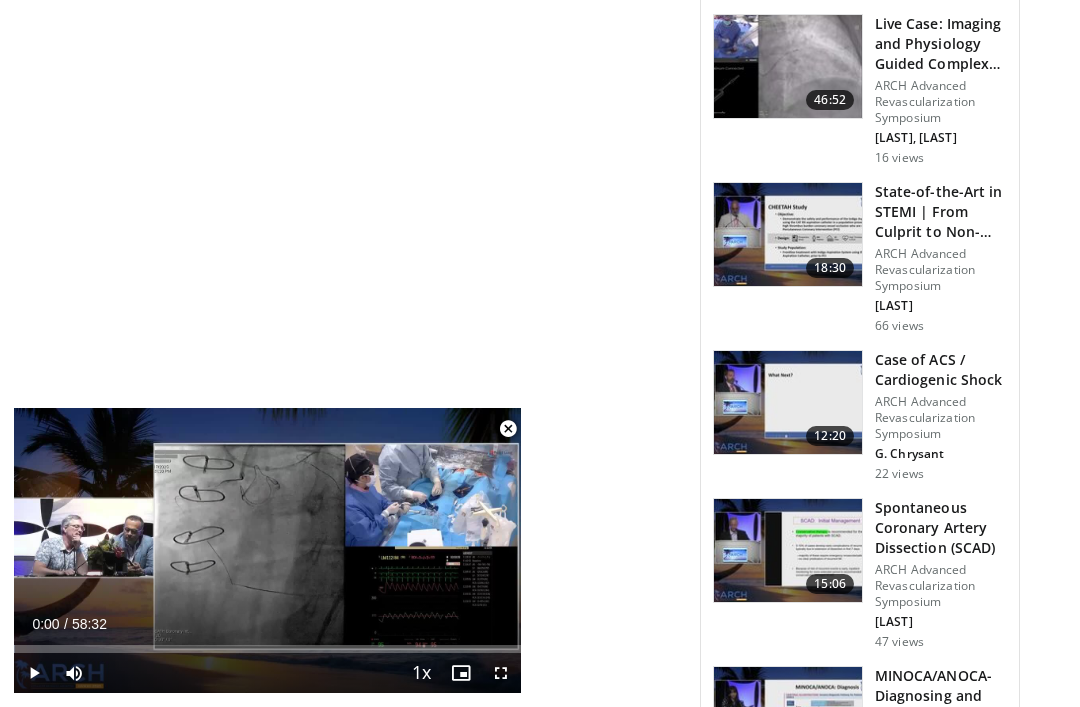 click at bounding box center [788, 551] 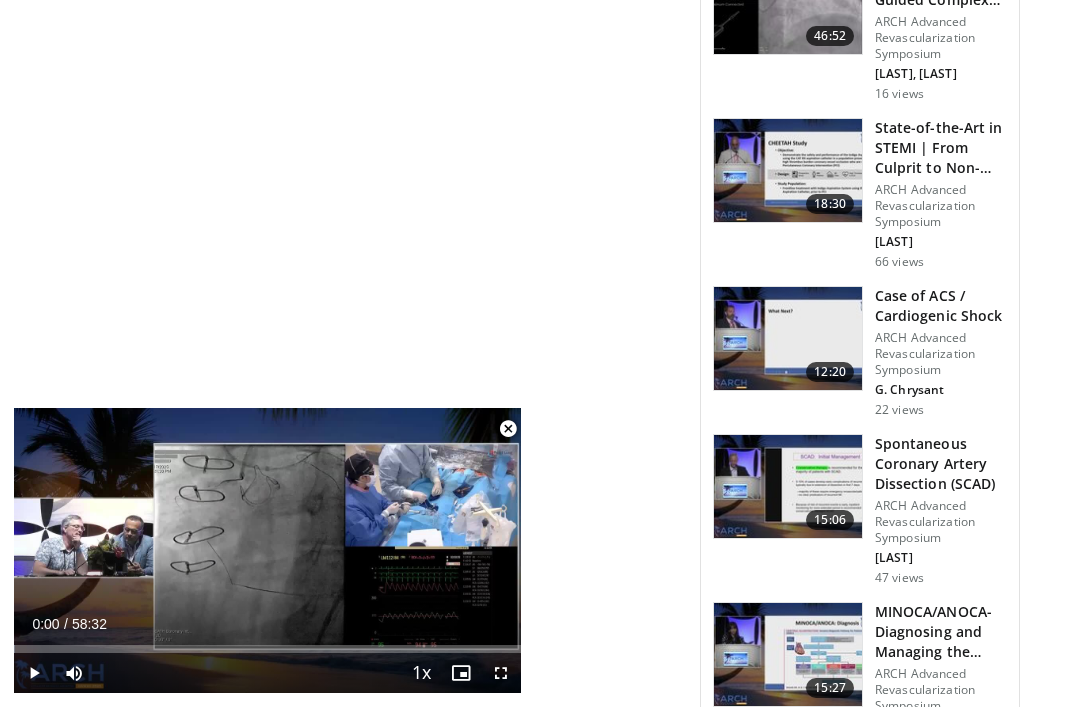 click at bounding box center [788, 487] 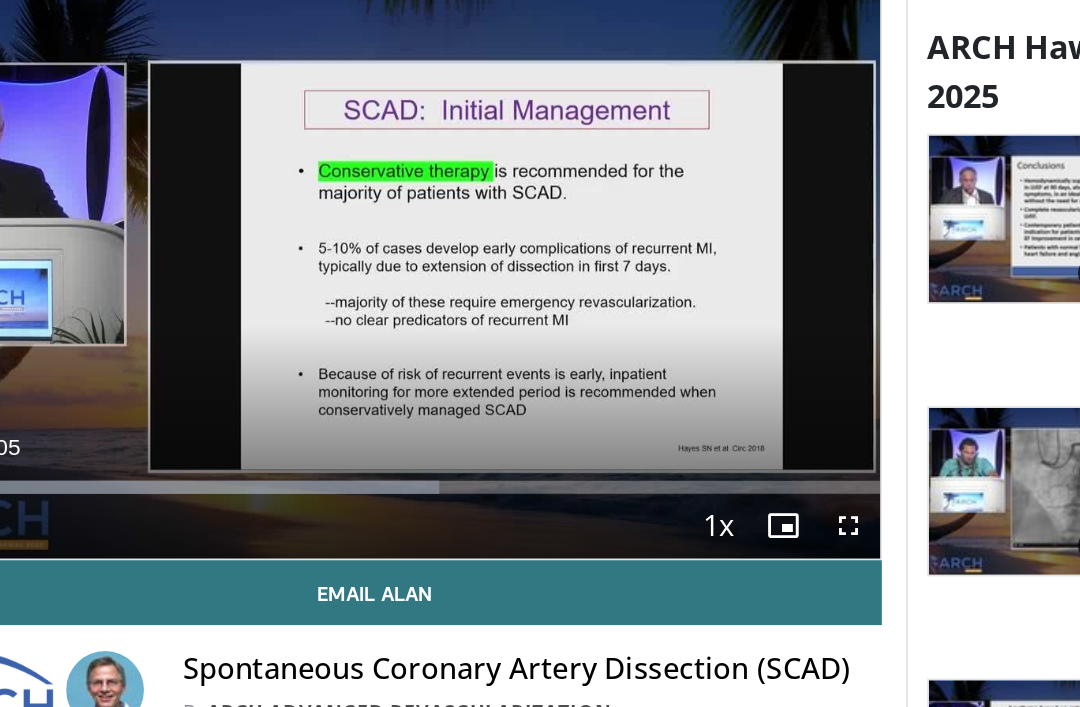 scroll, scrollTop: 650, scrollLeft: 0, axis: vertical 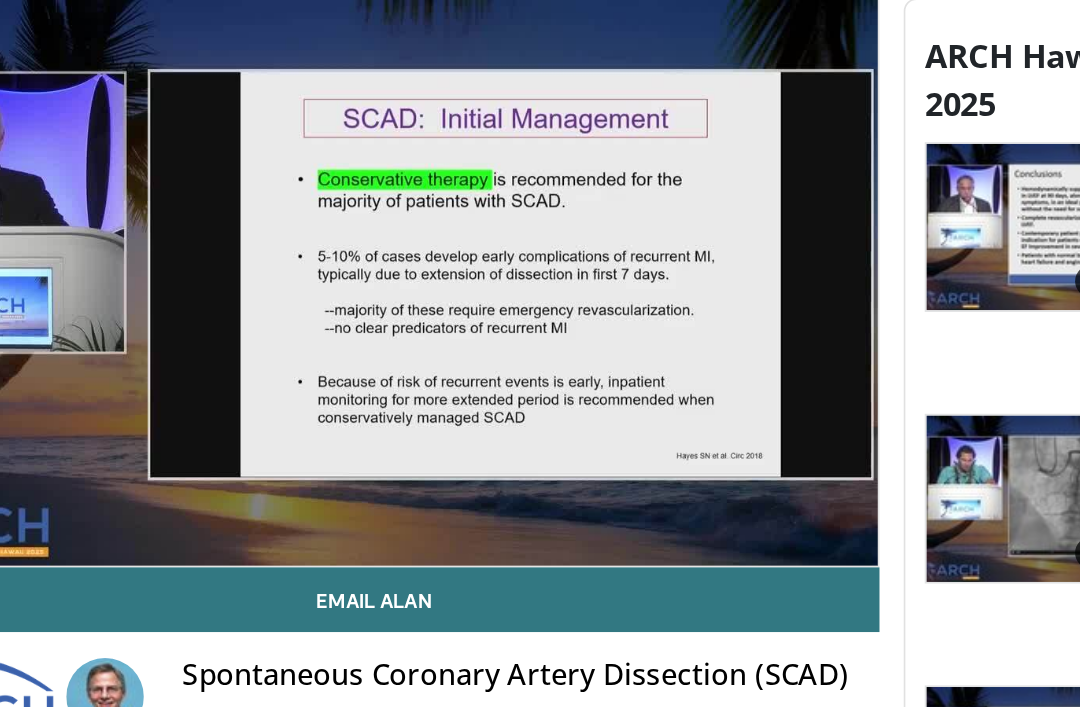 click on "Email
Alan" at bounding box center (372, 371) 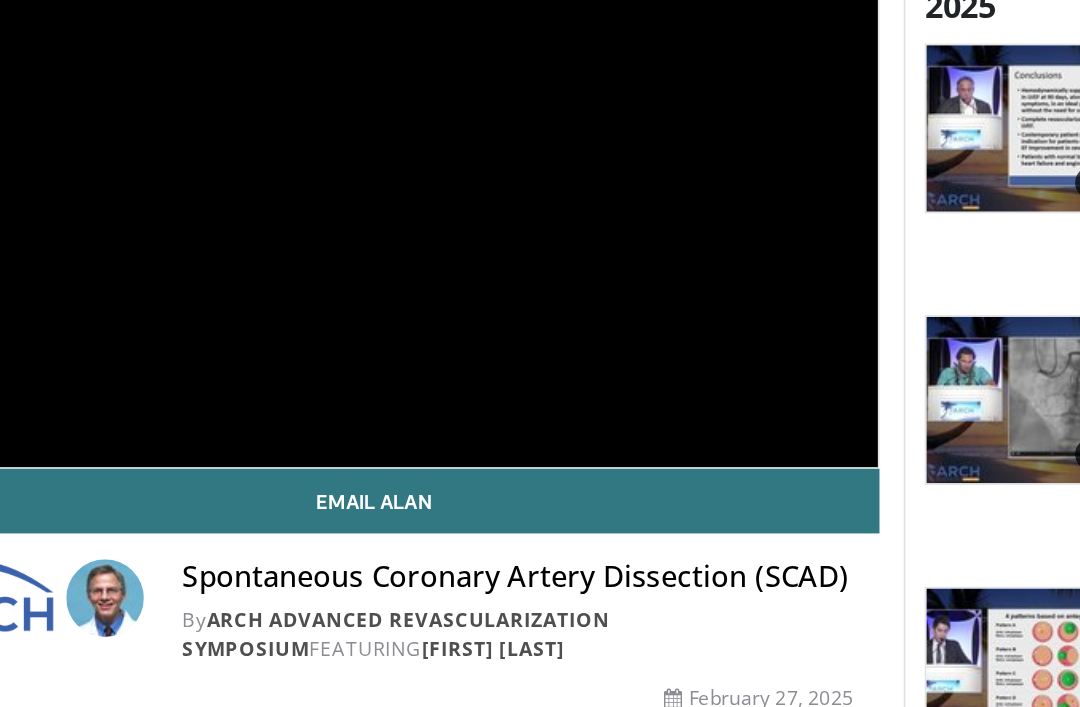 scroll, scrollTop: 421, scrollLeft: 0, axis: vertical 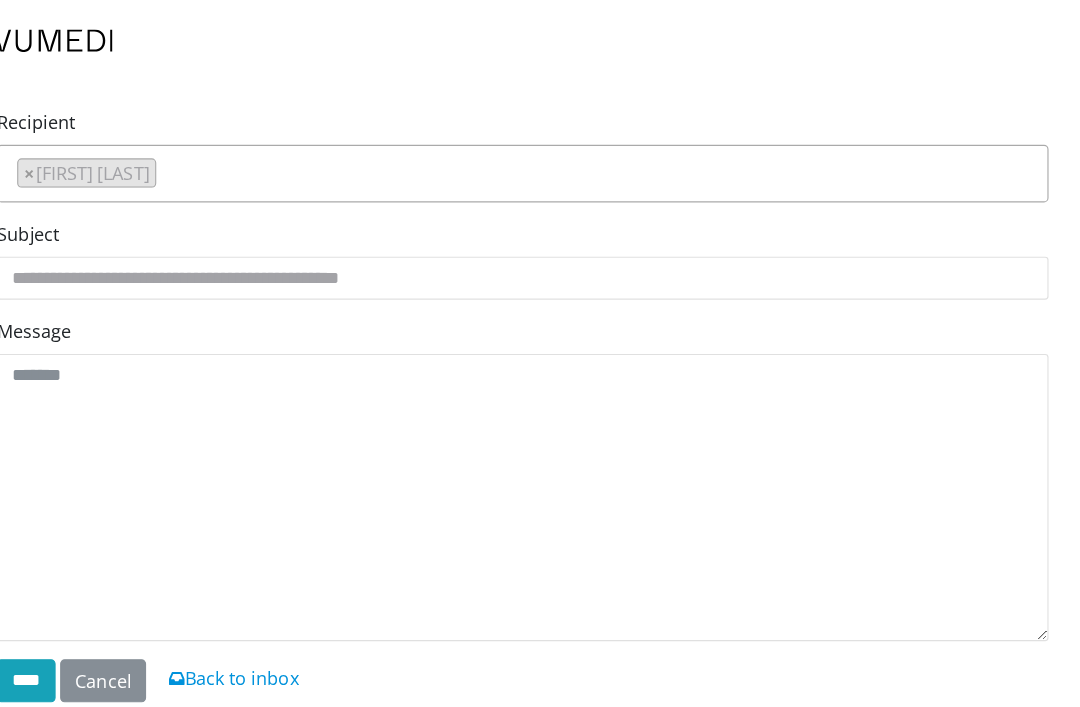 click on "Back to inbox" at bounding box center [284, 600] 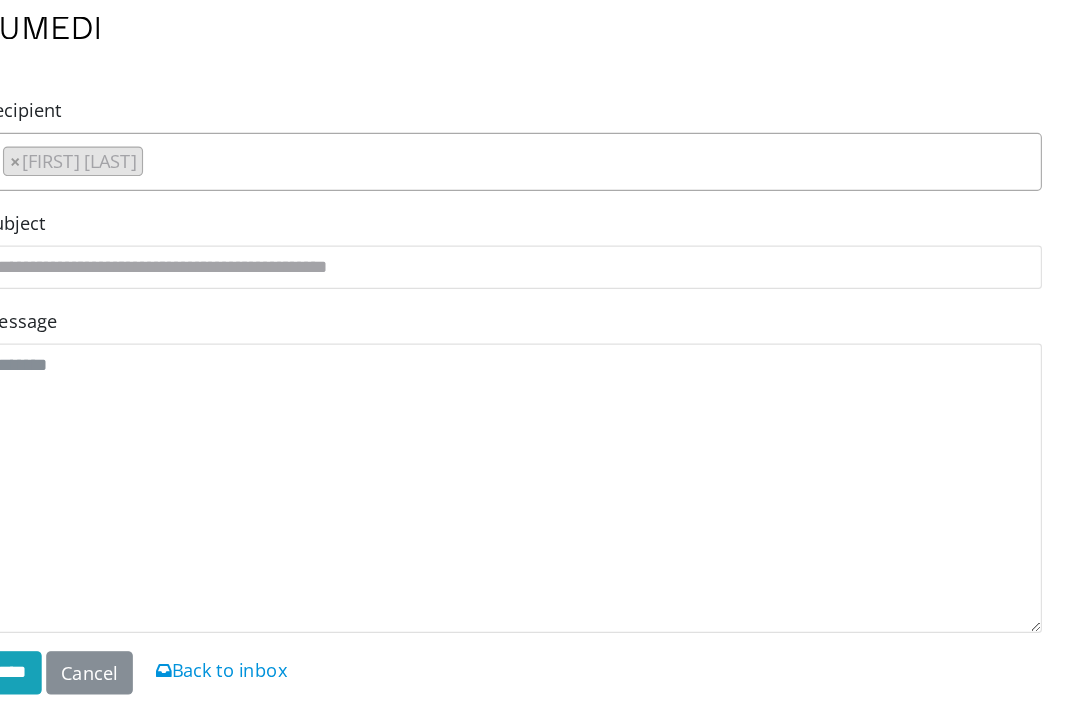 scroll, scrollTop: 0, scrollLeft: 0, axis: both 